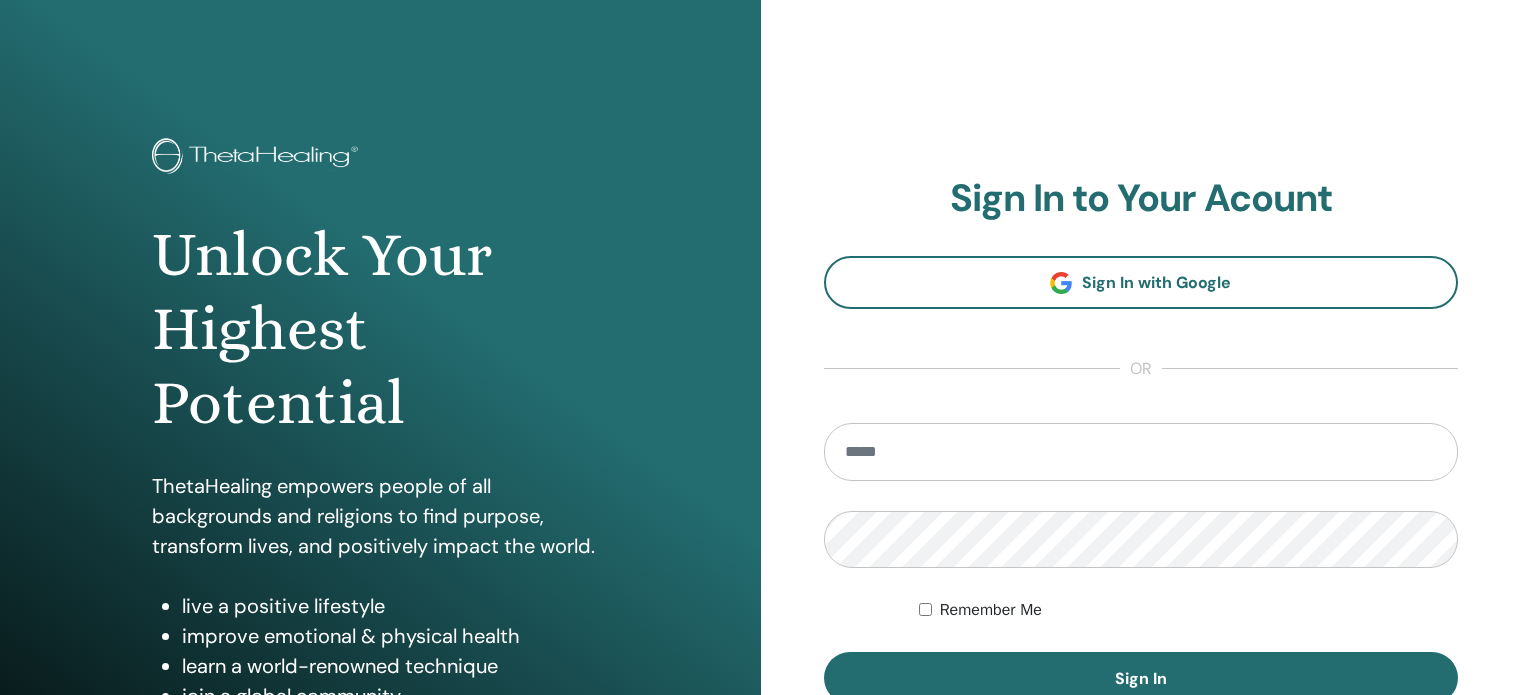 scroll, scrollTop: 0, scrollLeft: 0, axis: both 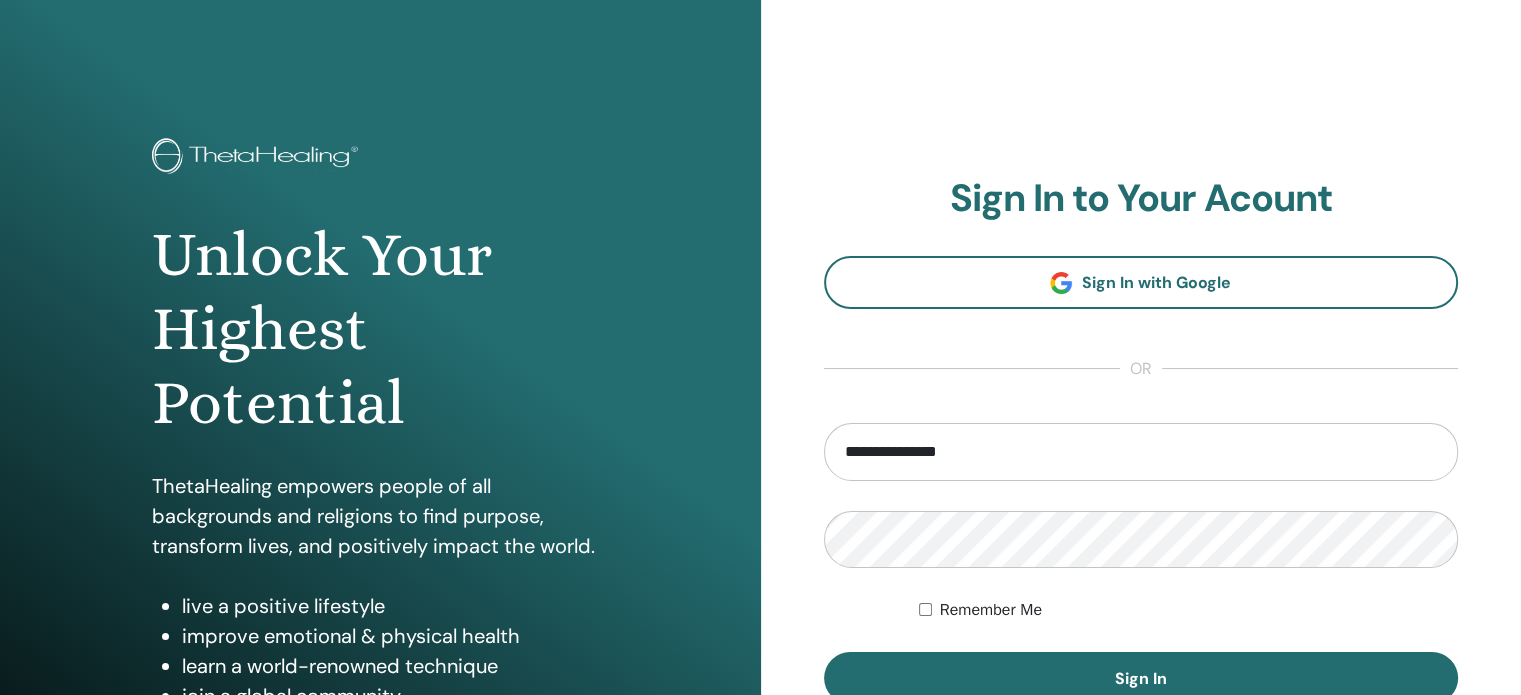 type on "**********" 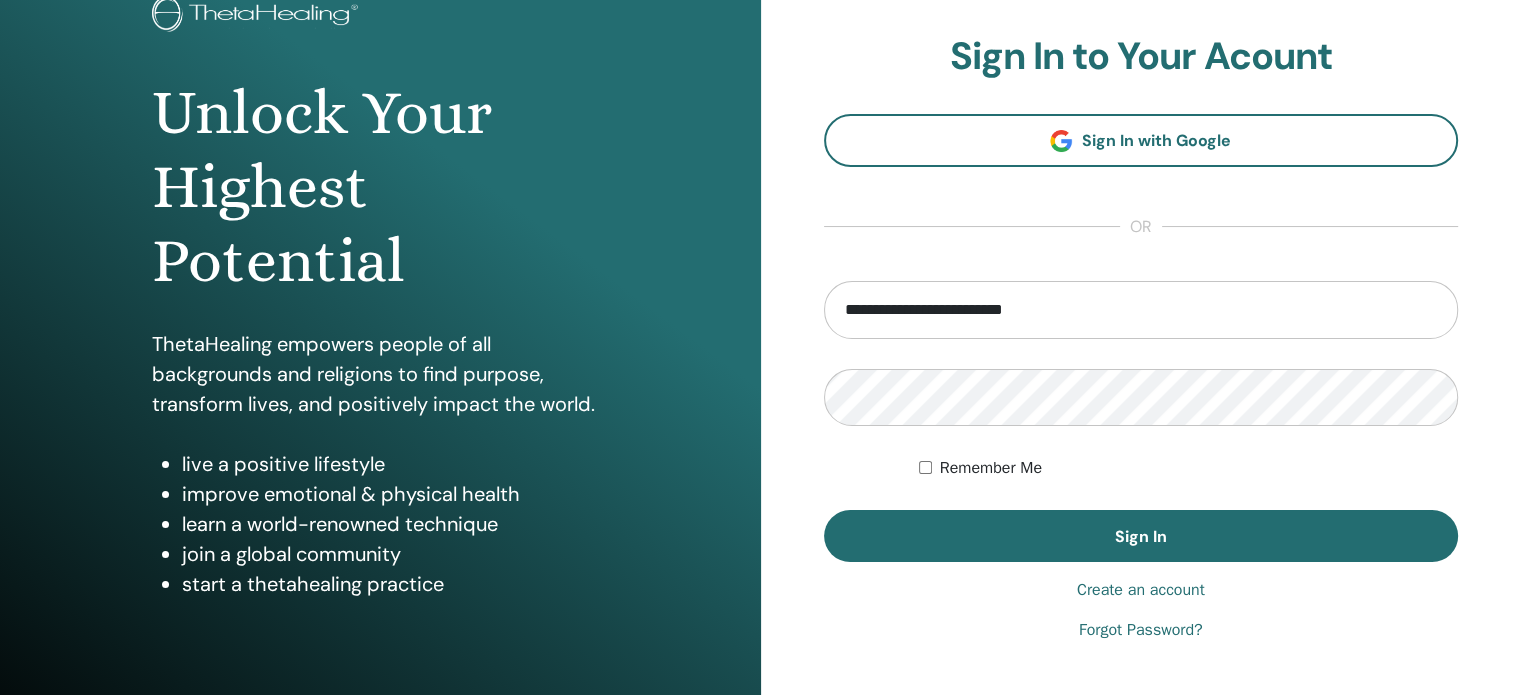 scroll, scrollTop: 224, scrollLeft: 0, axis: vertical 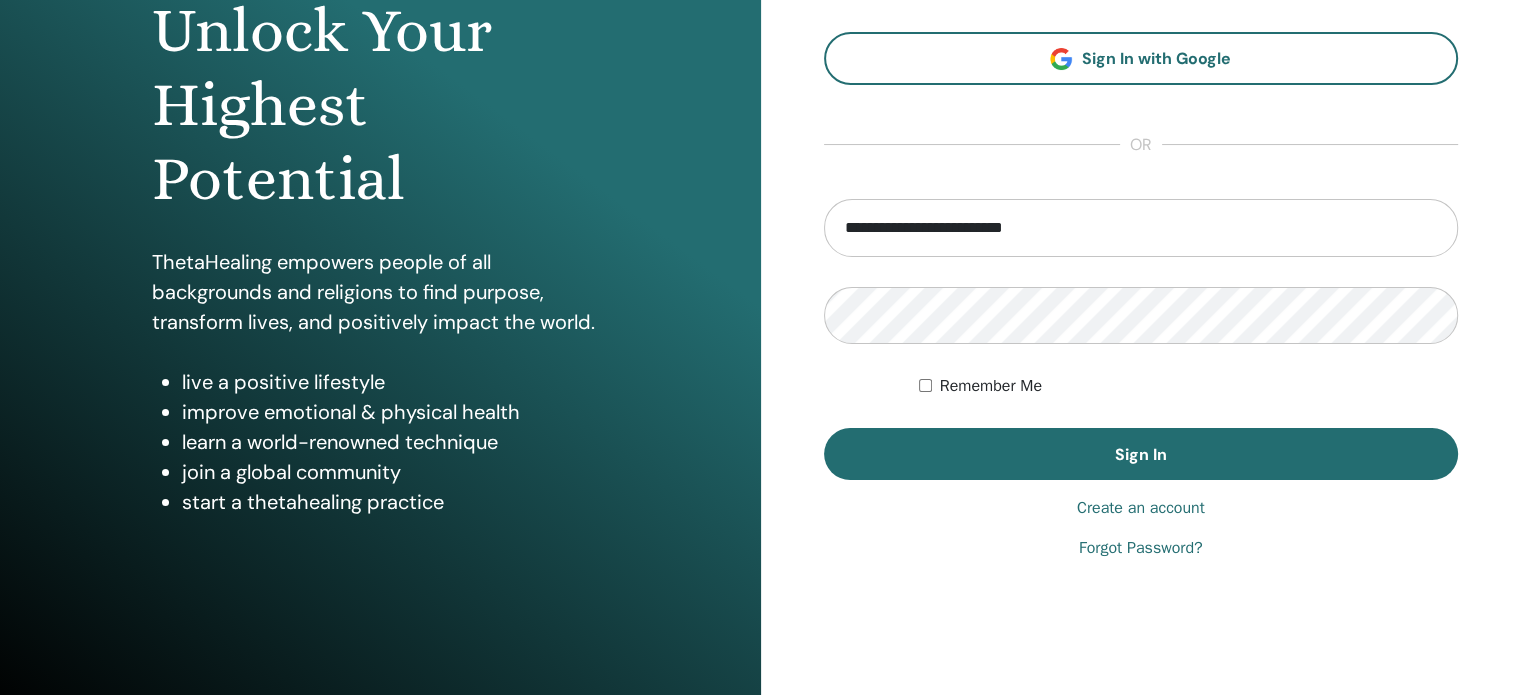 click on "Create an account" at bounding box center (1141, 508) 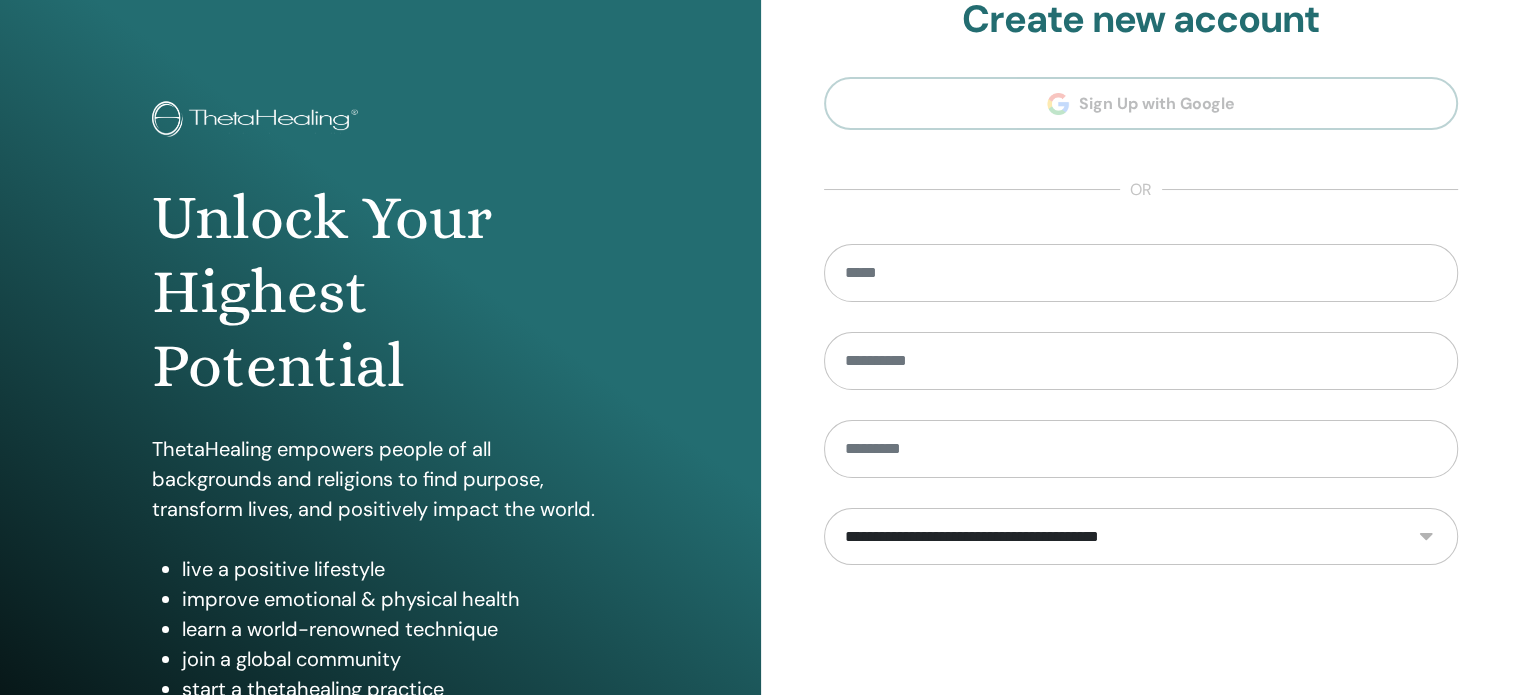 scroll, scrollTop: 0, scrollLeft: 0, axis: both 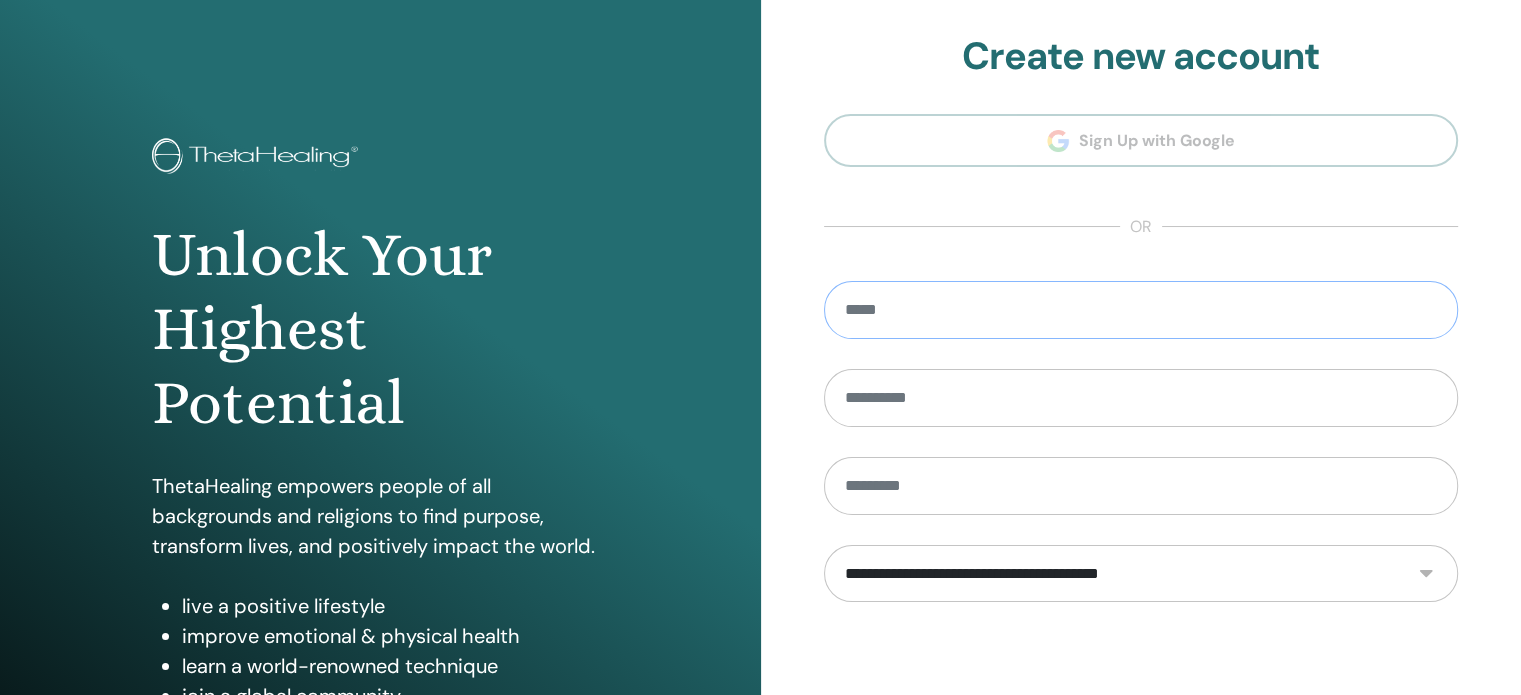 click at bounding box center (1141, 310) 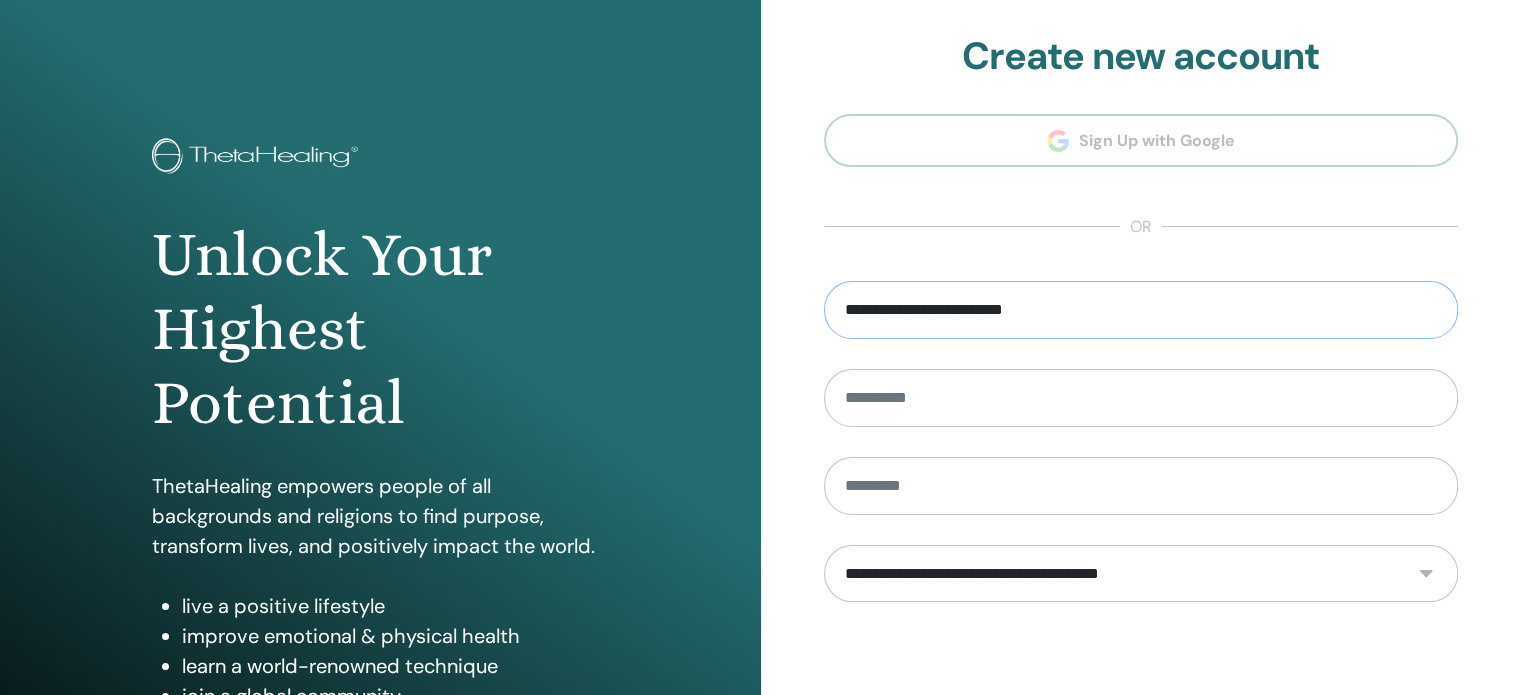 type on "**********" 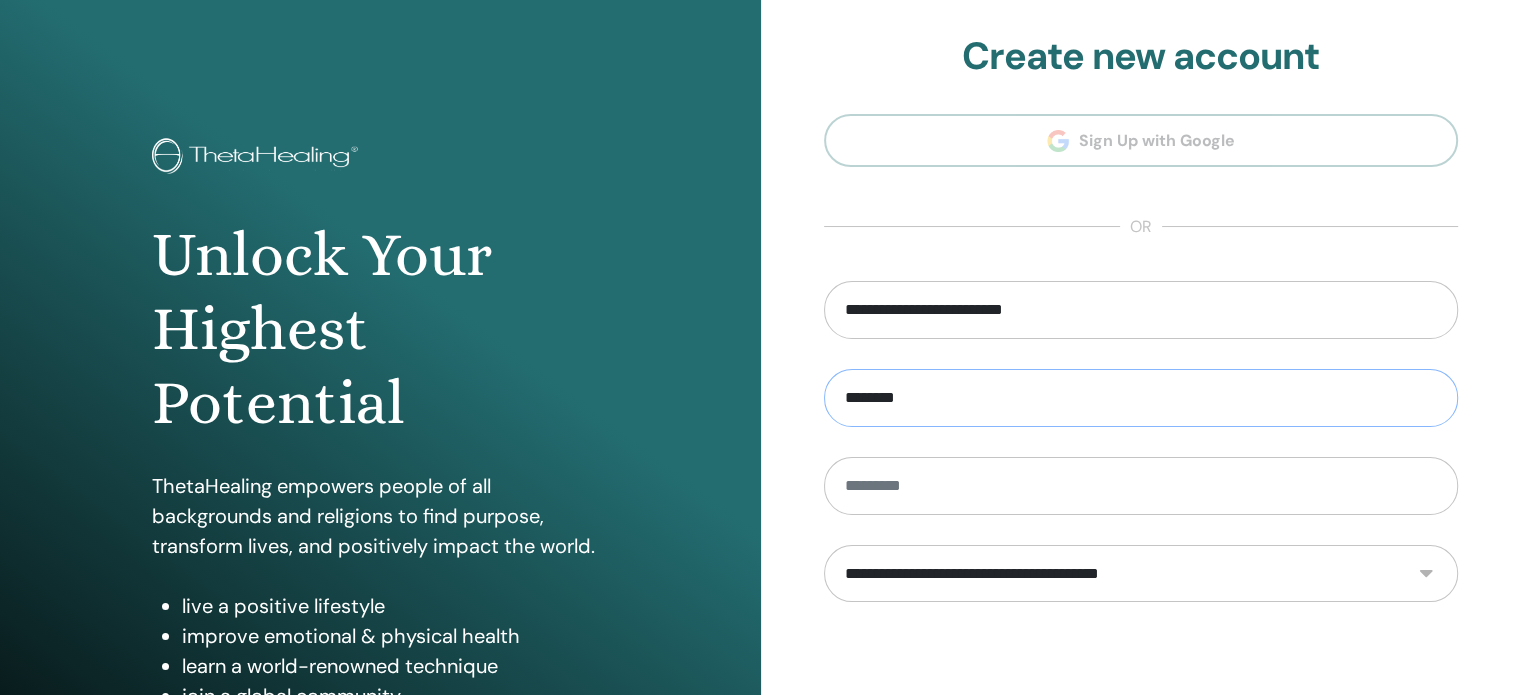 type on "********" 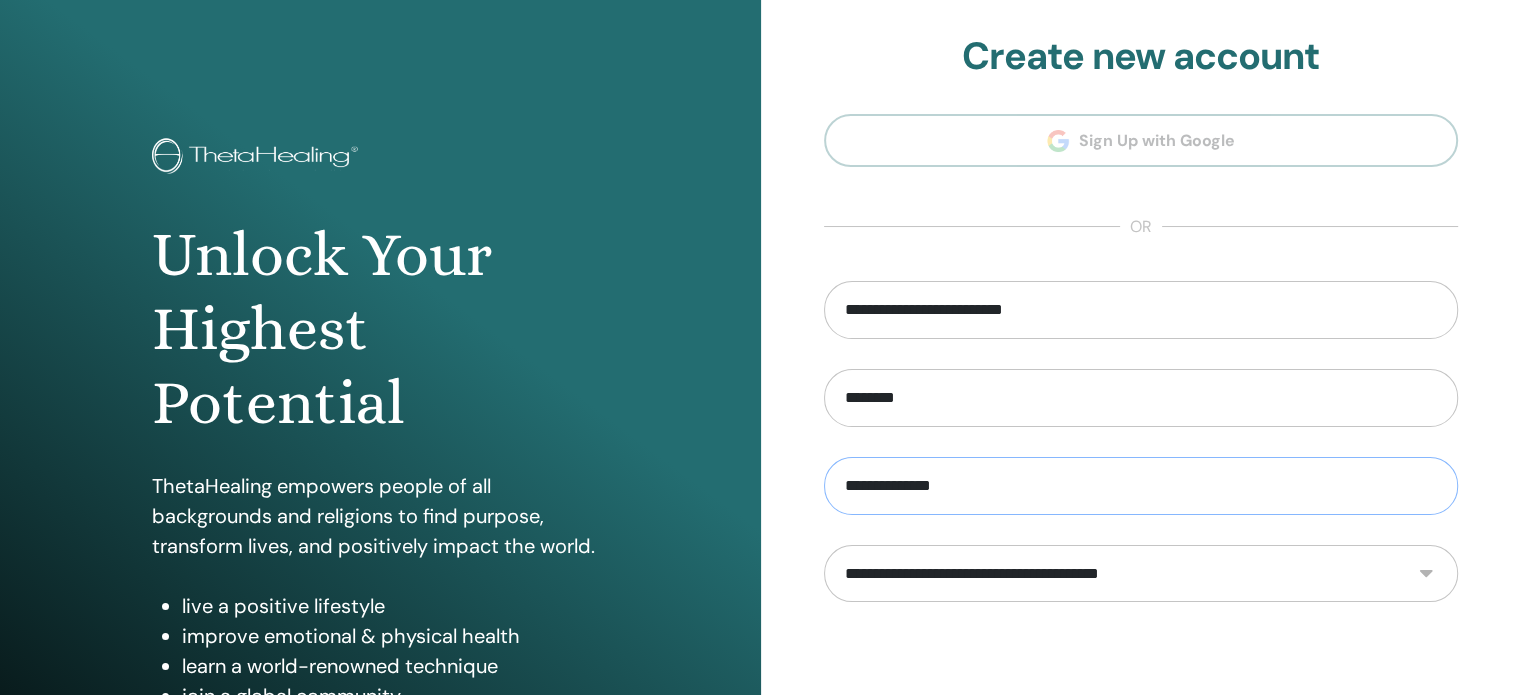 type on "**********" 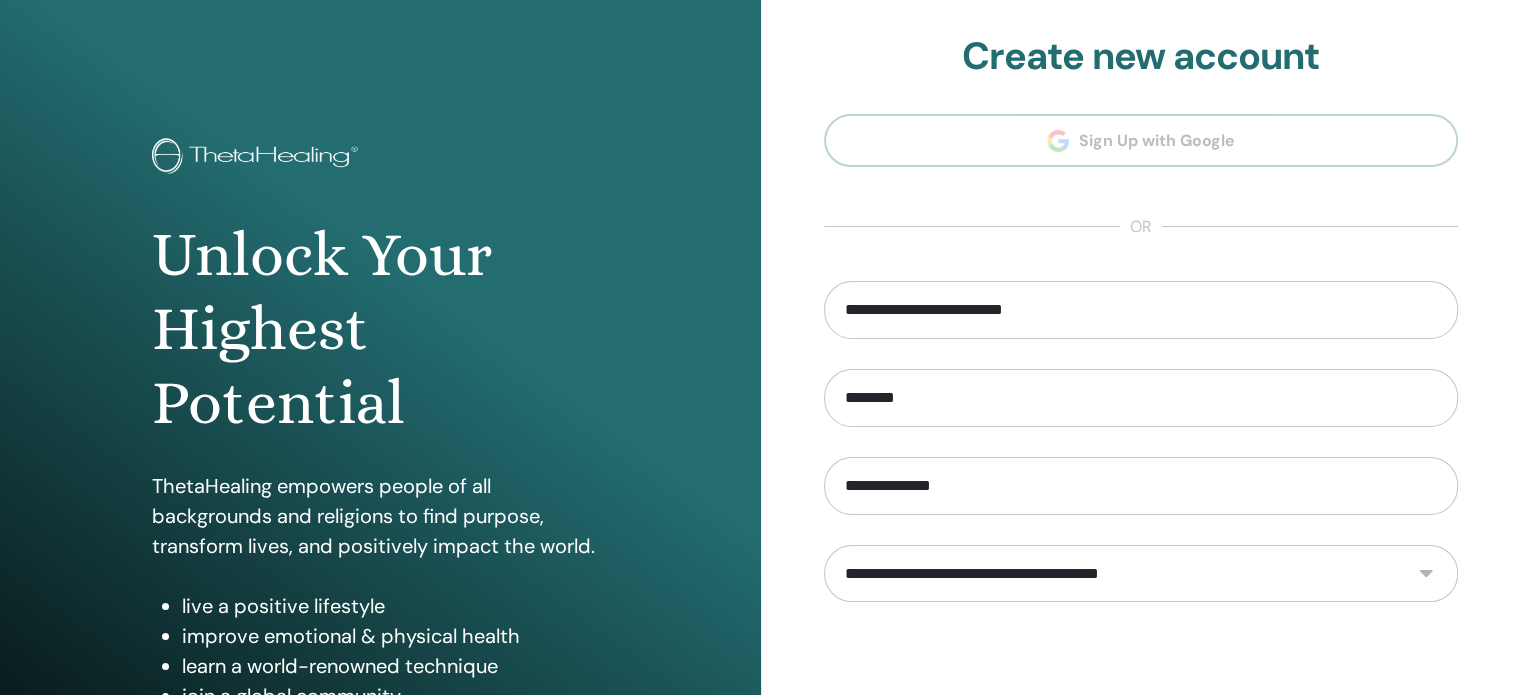 click on "**********" at bounding box center (1141, 574) 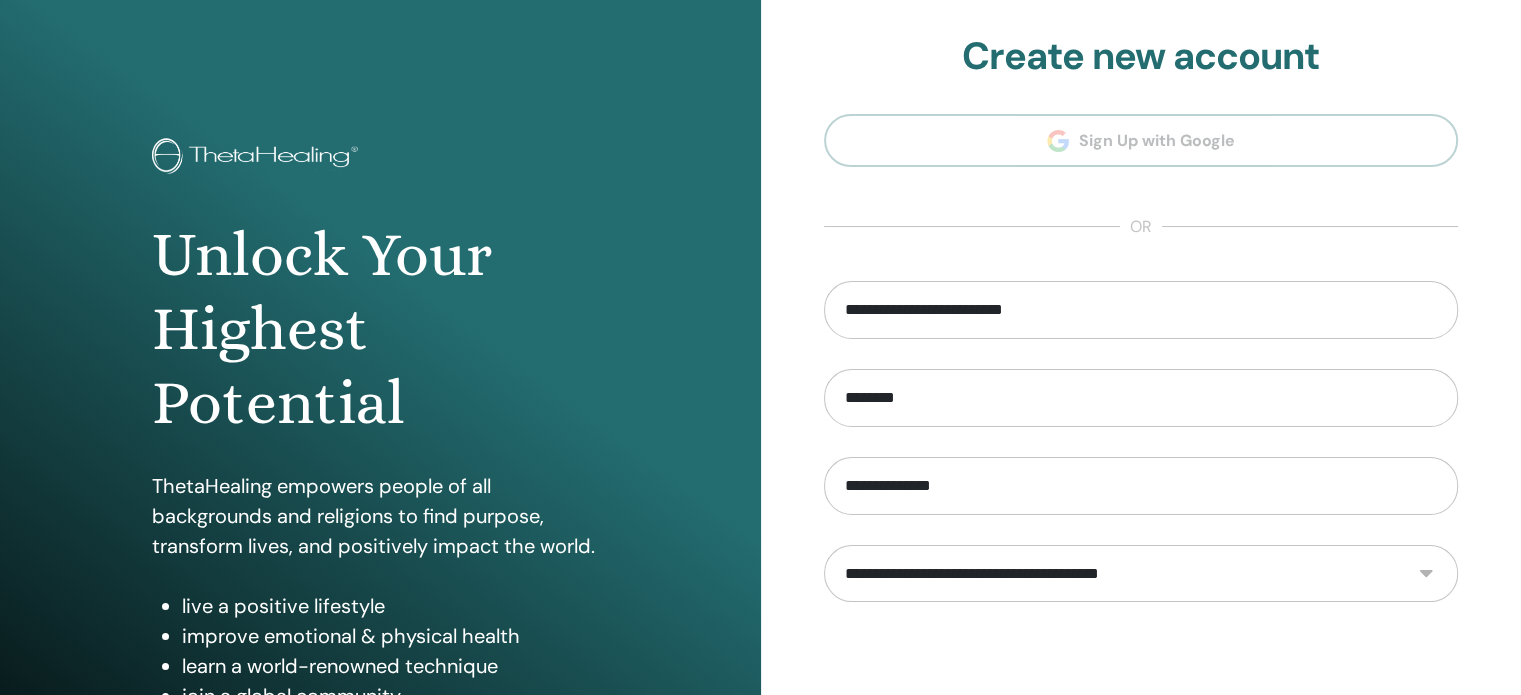 select on "***" 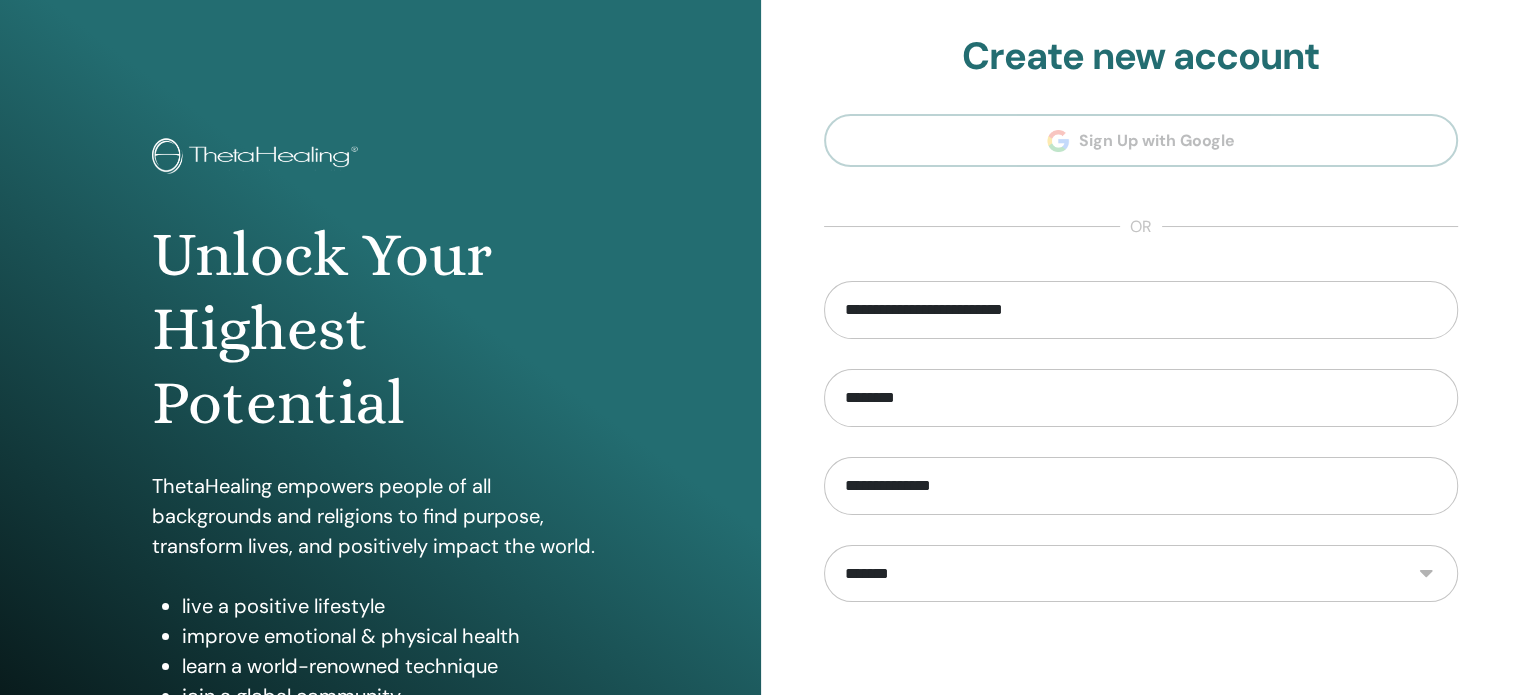 click on "**********" at bounding box center [1141, 574] 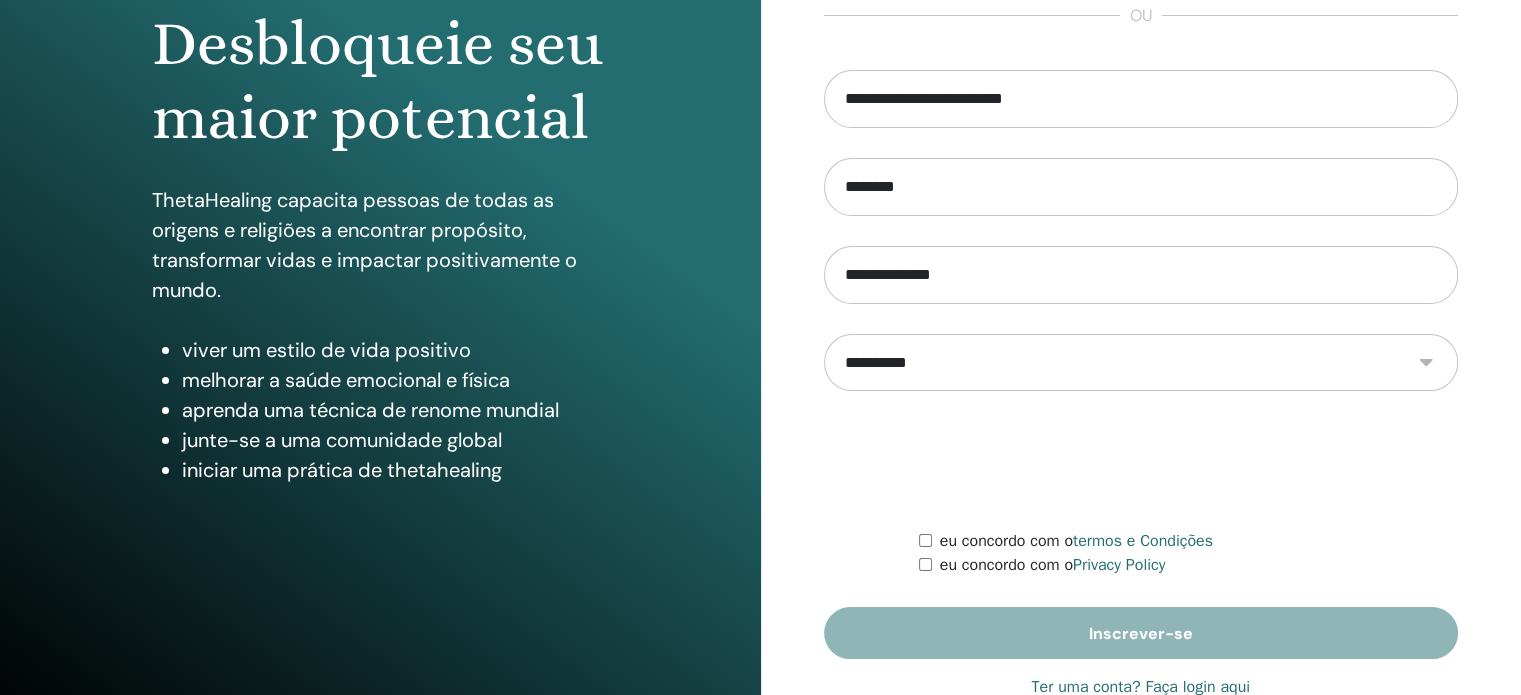 scroll, scrollTop: 264, scrollLeft: 0, axis: vertical 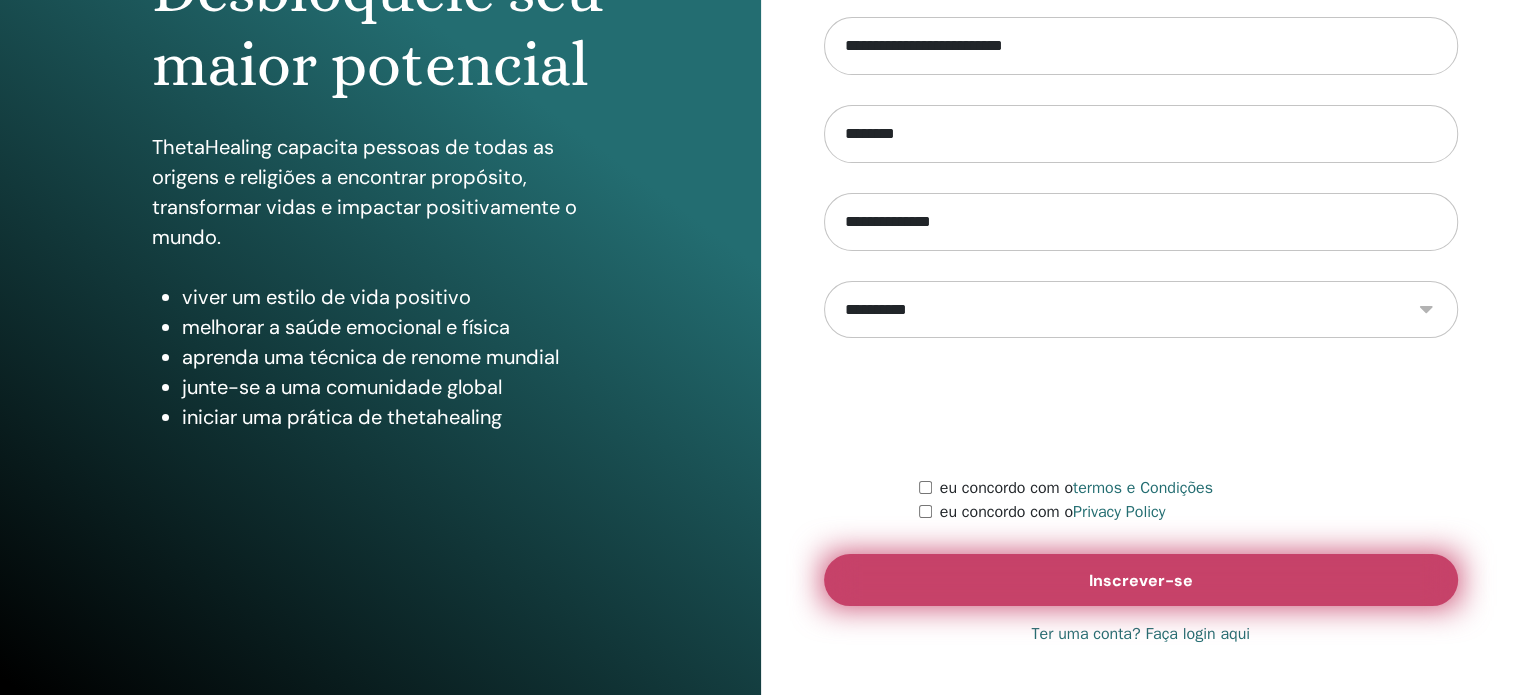 click on "Inscrever-se" at bounding box center (1141, 580) 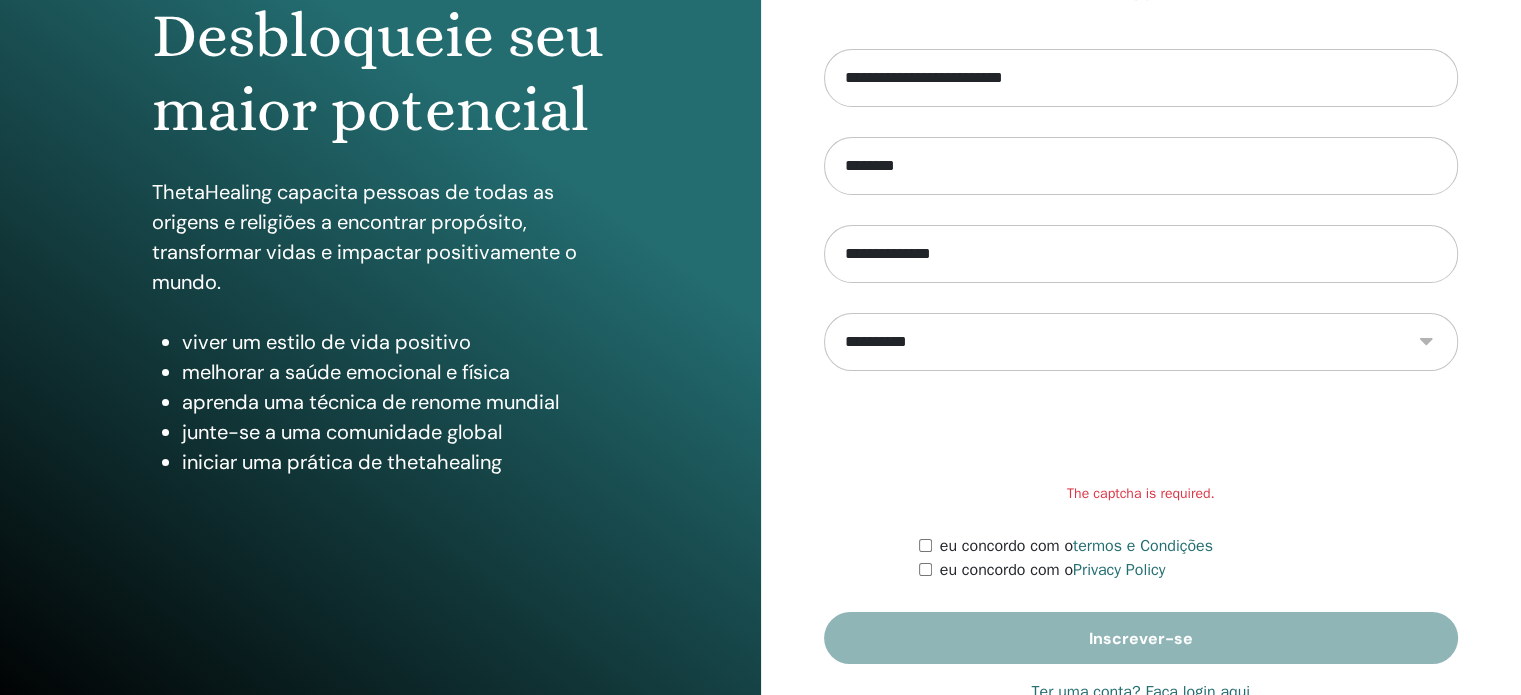 scroll, scrollTop: 224, scrollLeft: 0, axis: vertical 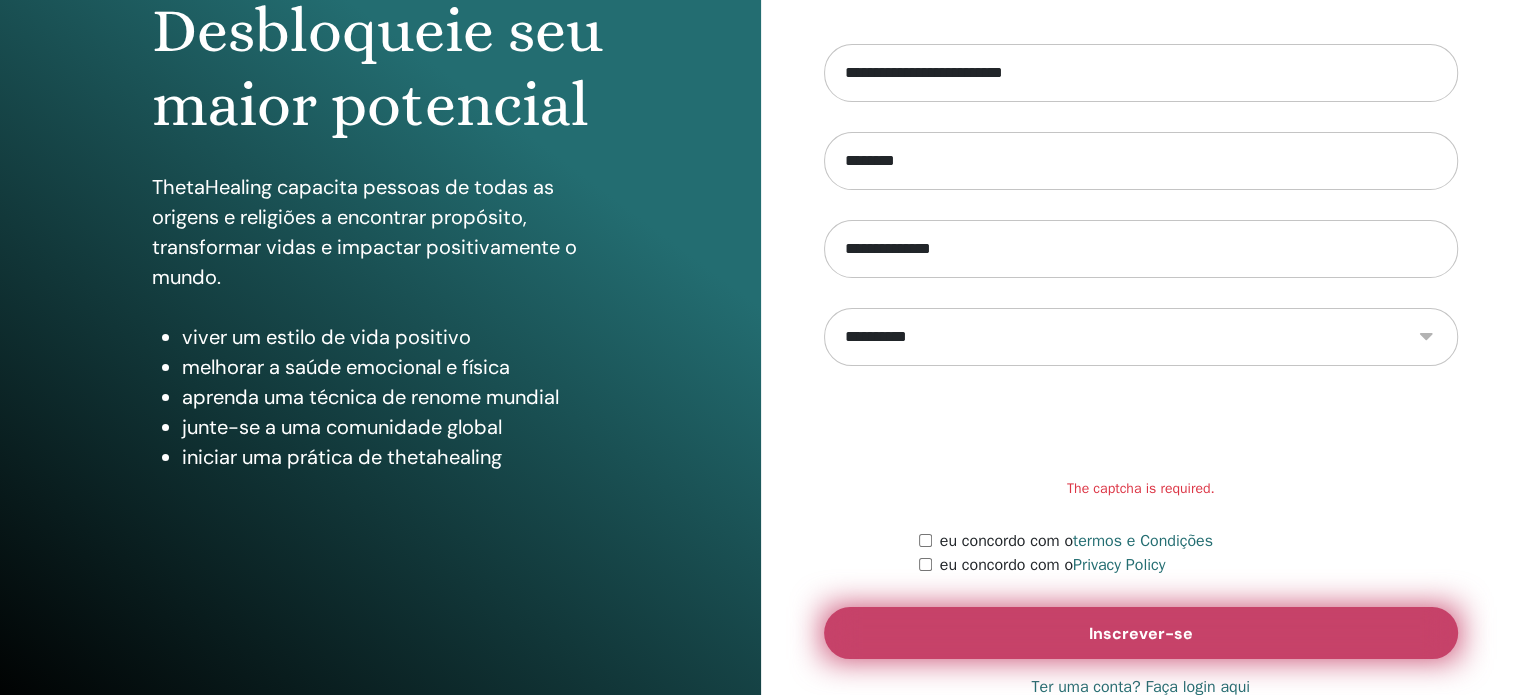 click on "Inscrever-se" at bounding box center [1141, 633] 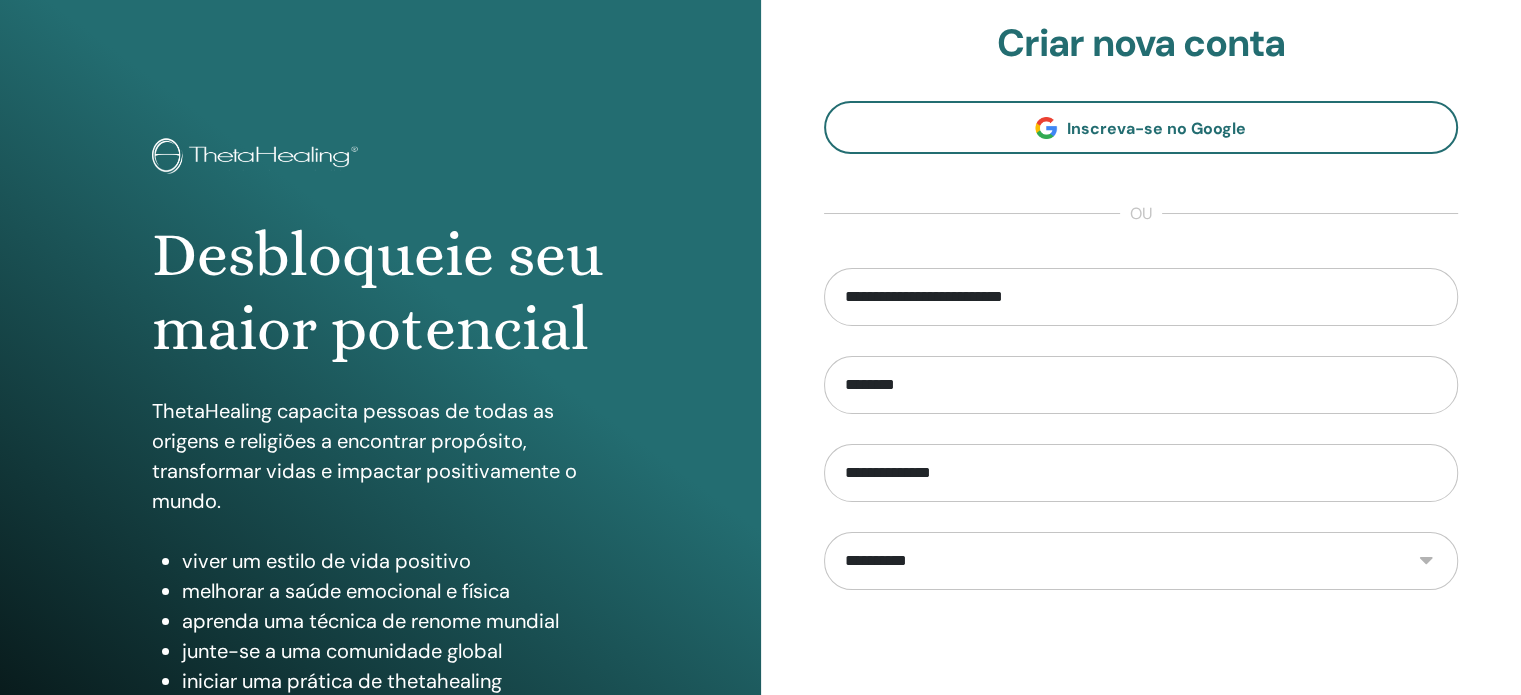 scroll, scrollTop: 264, scrollLeft: 0, axis: vertical 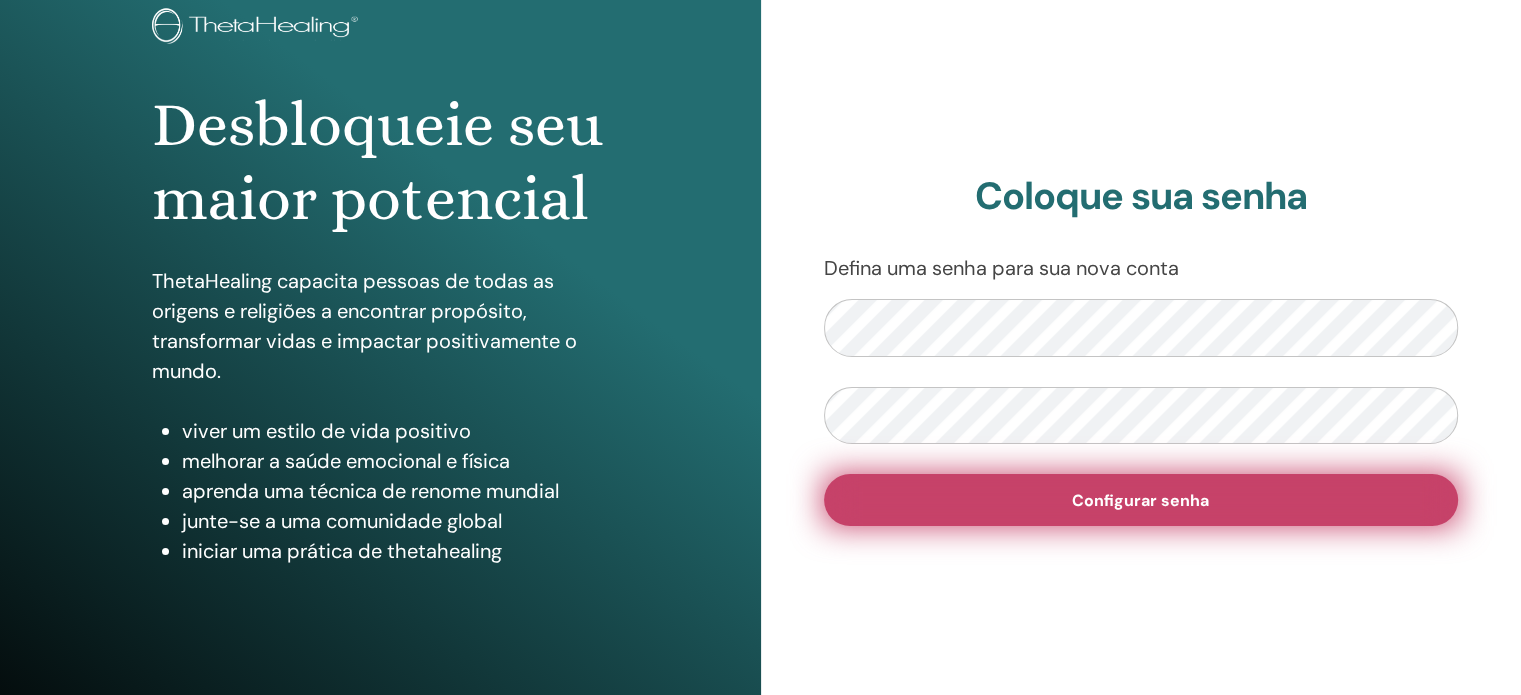 click on "Configurar senha" at bounding box center (1141, 500) 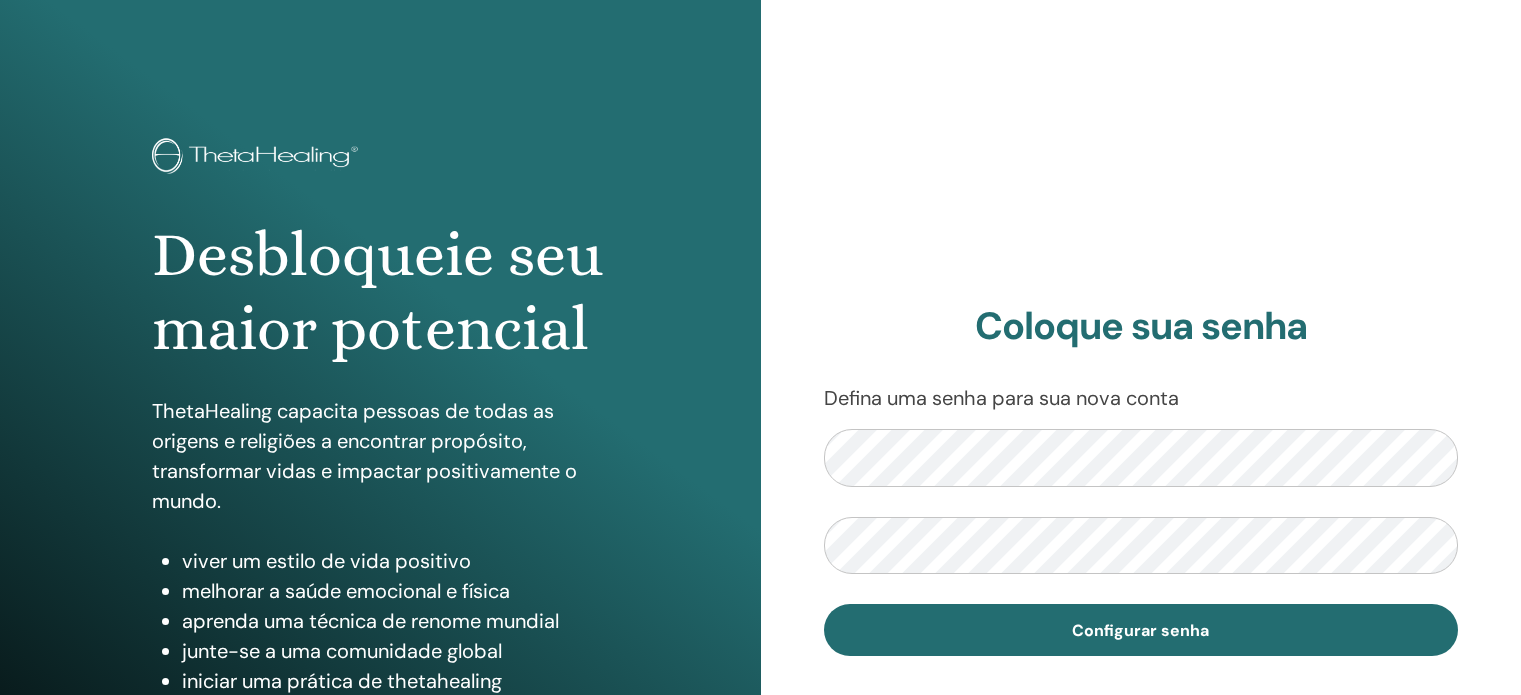 scroll, scrollTop: 0, scrollLeft: 0, axis: both 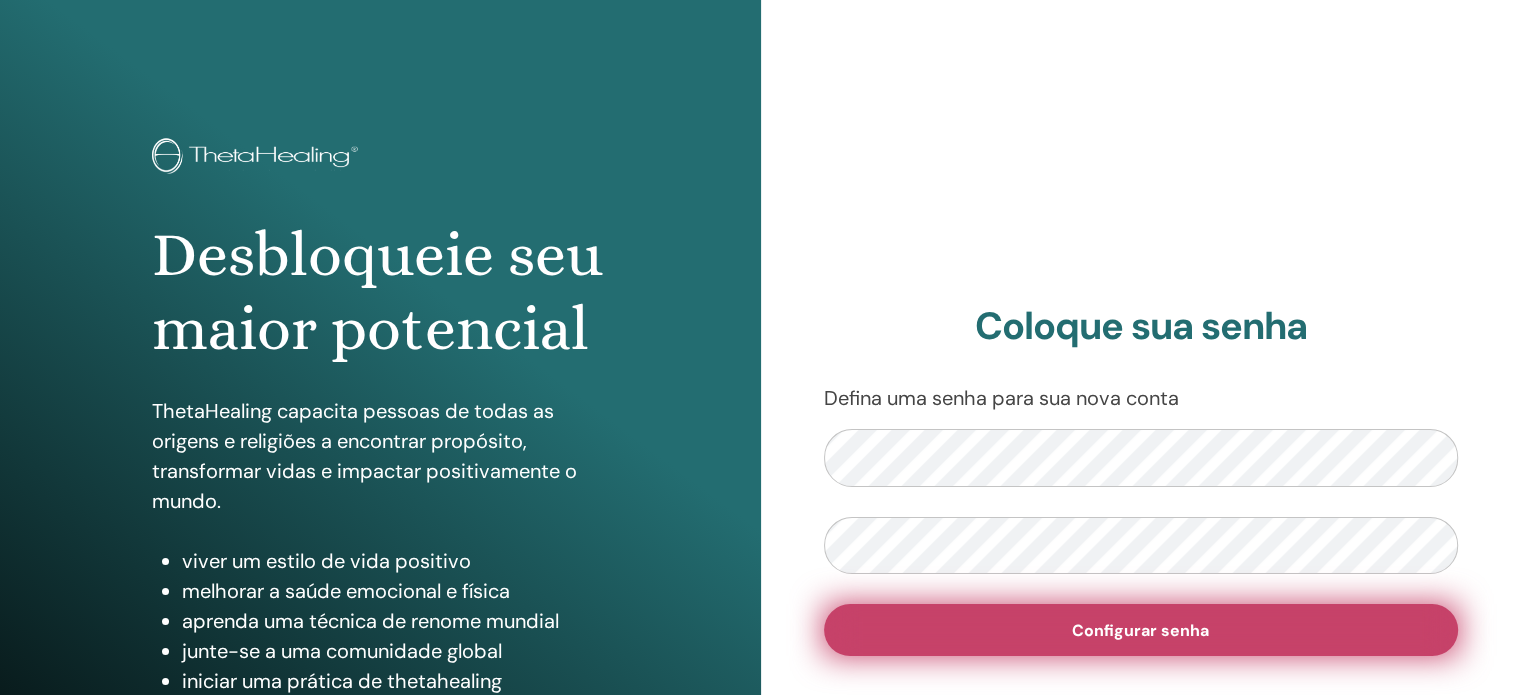 click on "Configurar senha" at bounding box center (1140, 630) 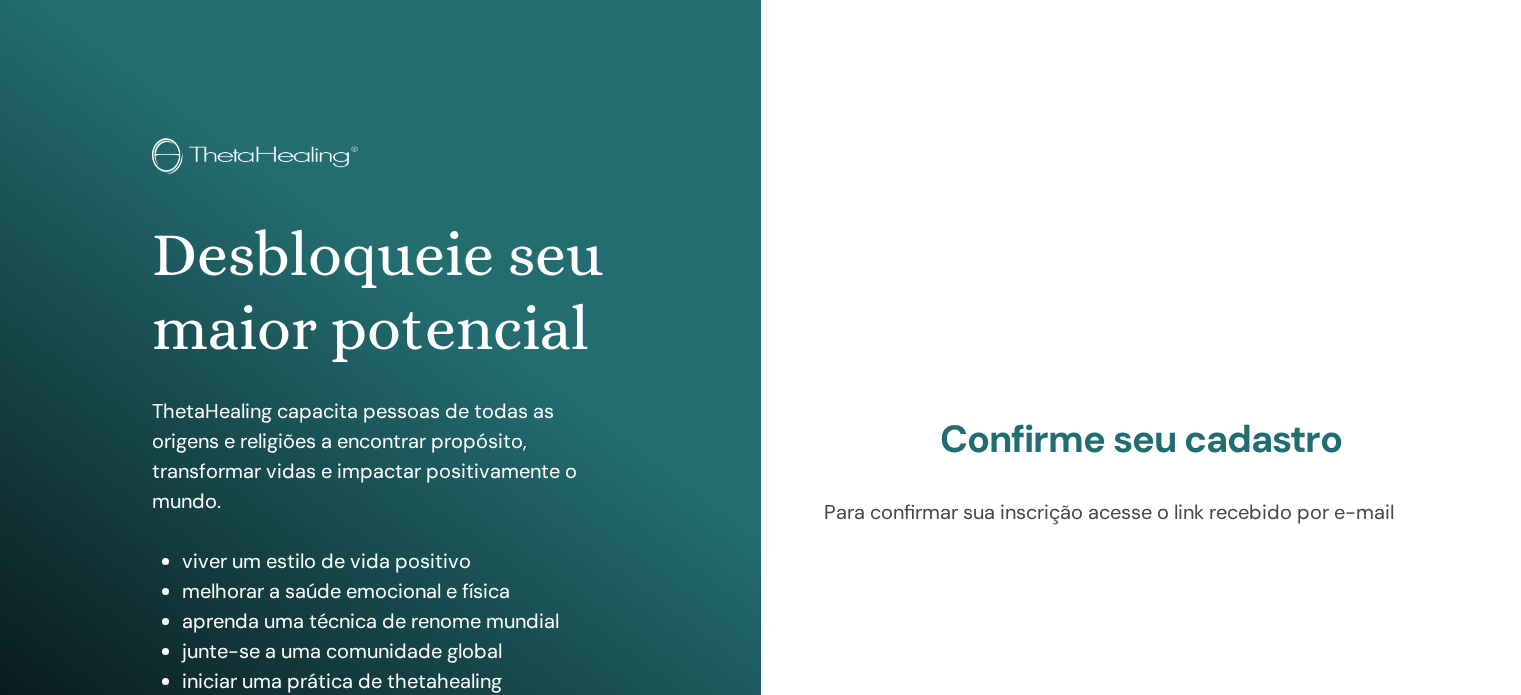 scroll, scrollTop: 0, scrollLeft: 0, axis: both 